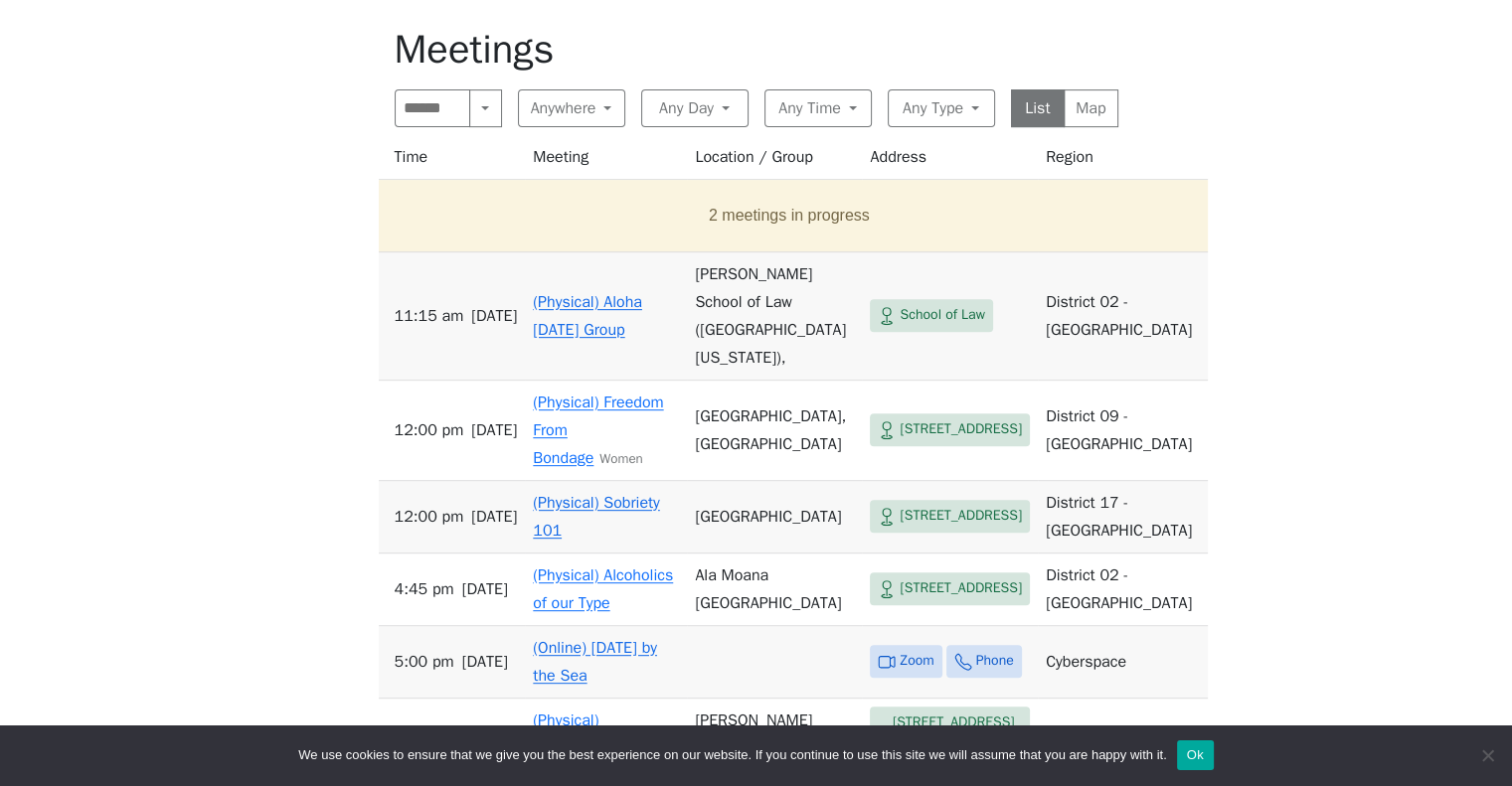 scroll, scrollTop: 751, scrollLeft: 0, axis: vertical 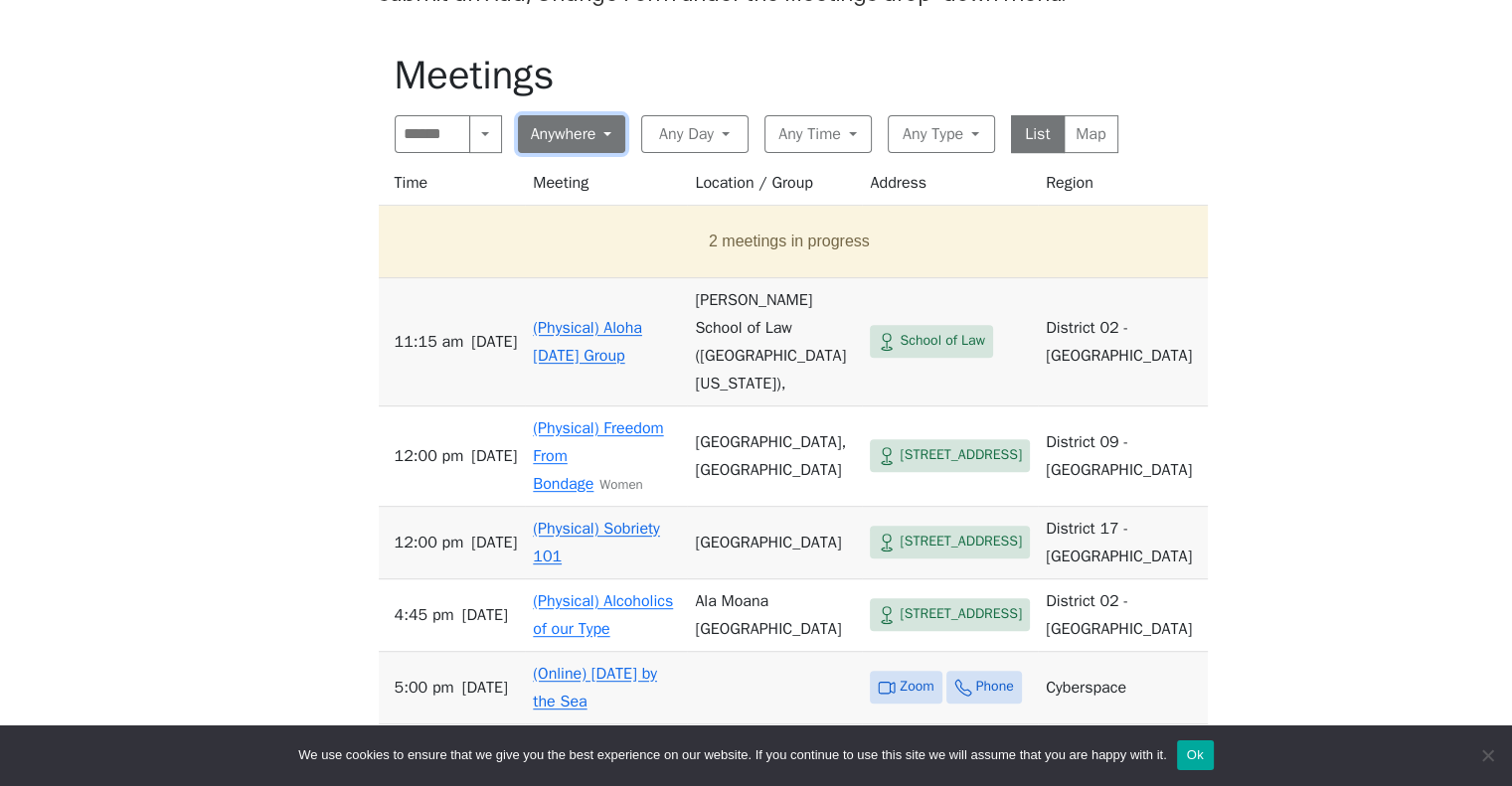 click on "Anywhere" at bounding box center (572, 134) 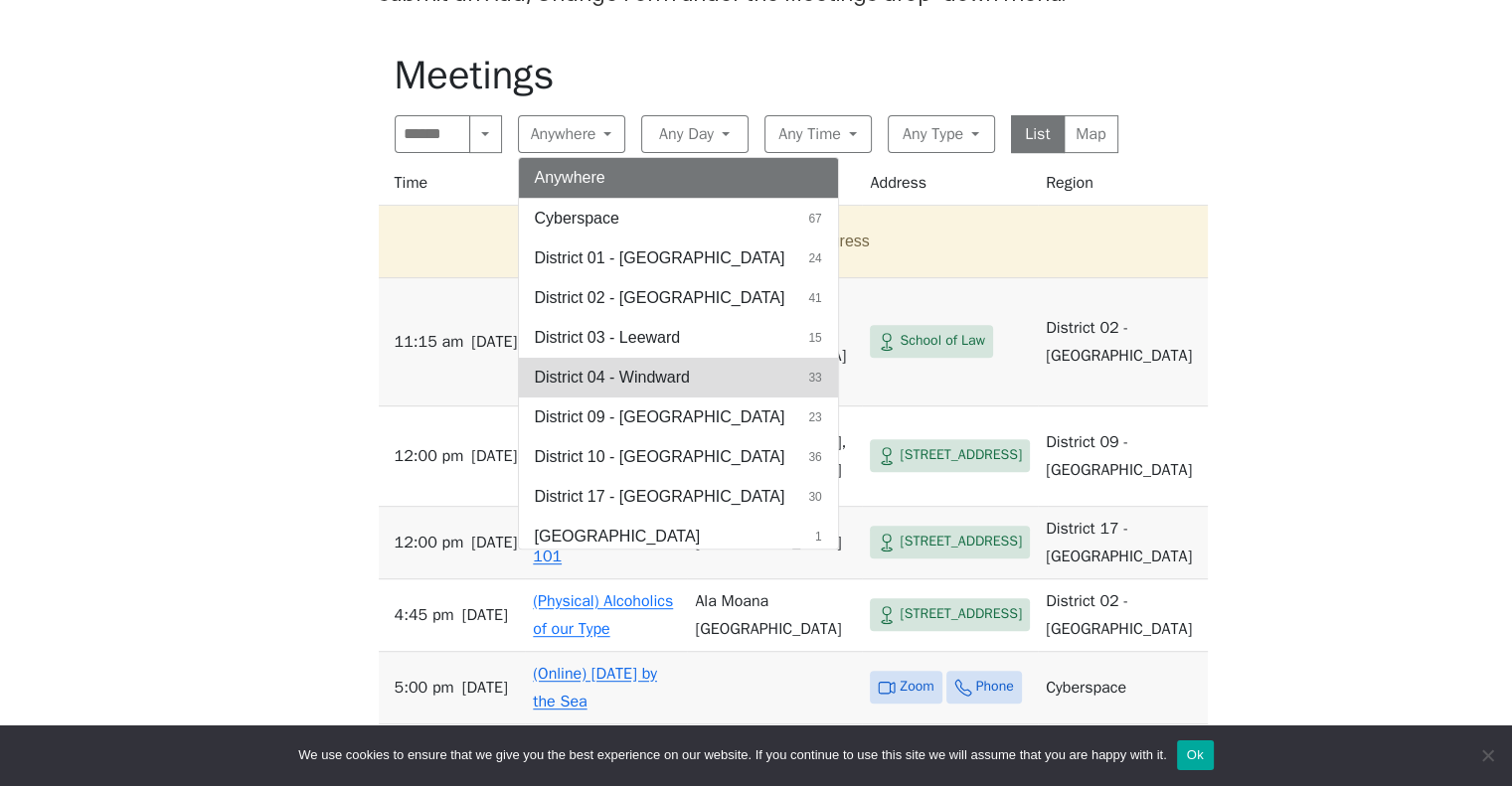 click on "District 04 - Windward 33" at bounding box center (678, 378) 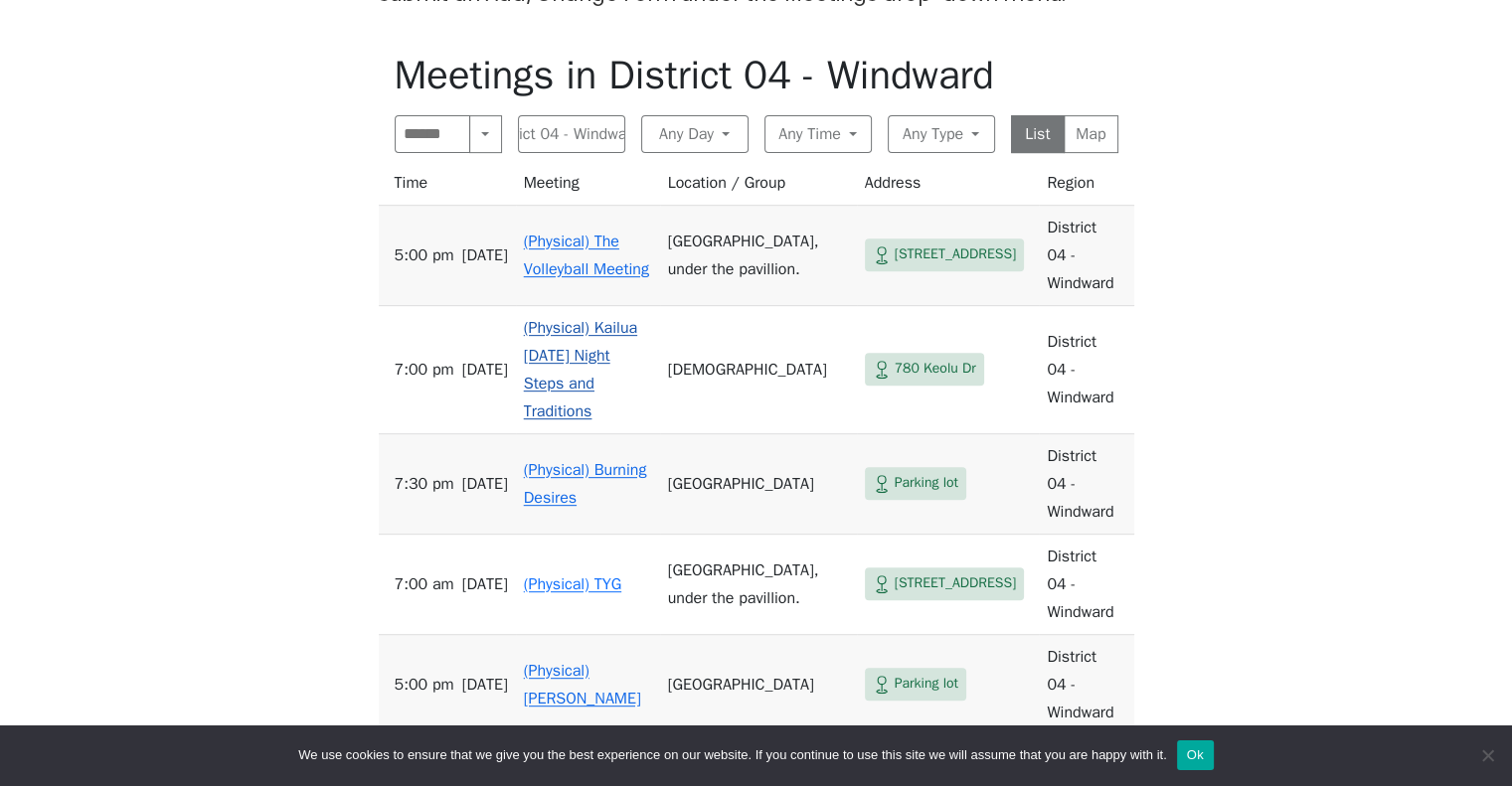 drag, startPoint x: 711, startPoint y: 313, endPoint x: 835, endPoint y: 357, distance: 131.57507 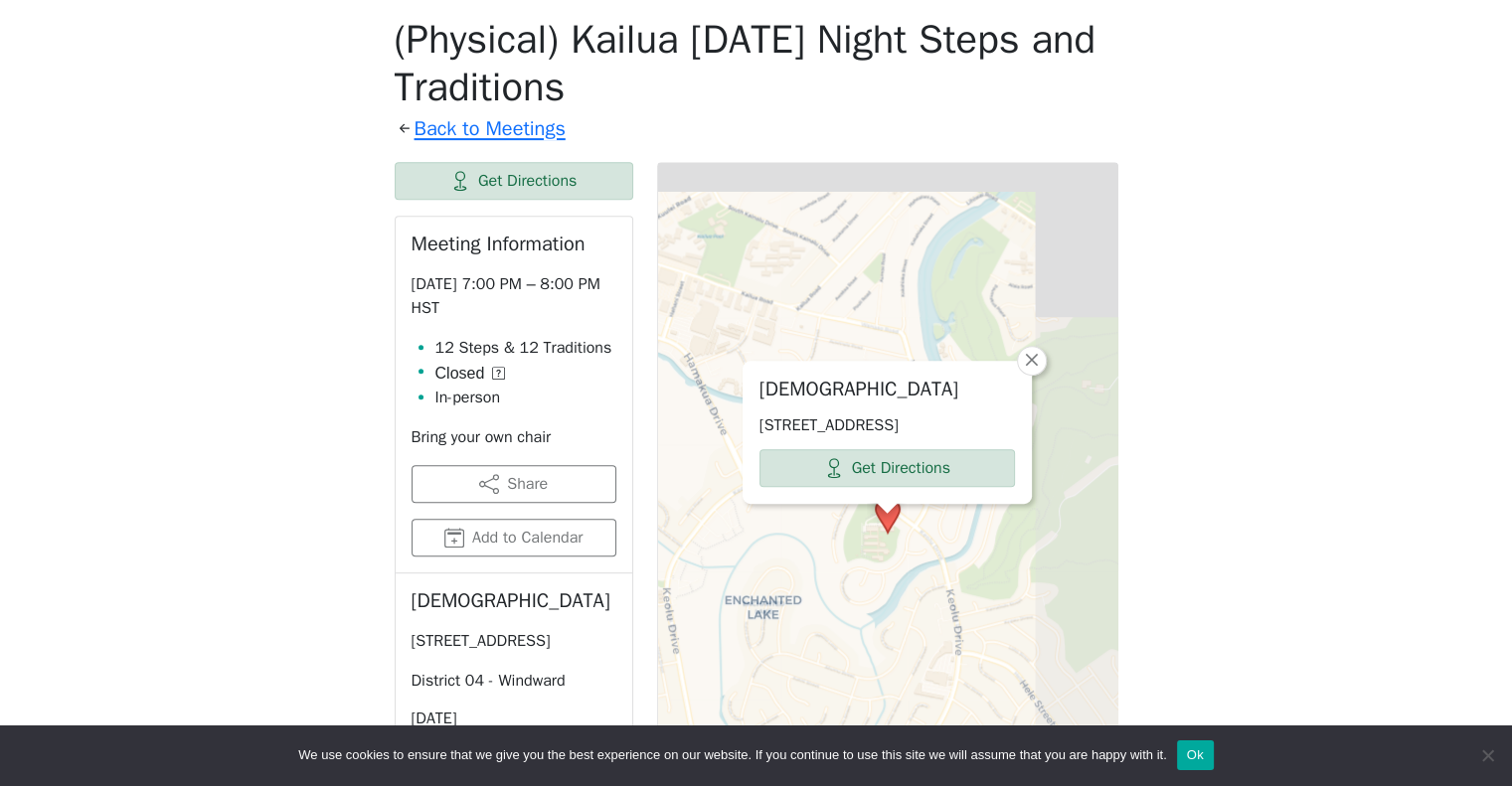 scroll, scrollTop: 795, scrollLeft: 0, axis: vertical 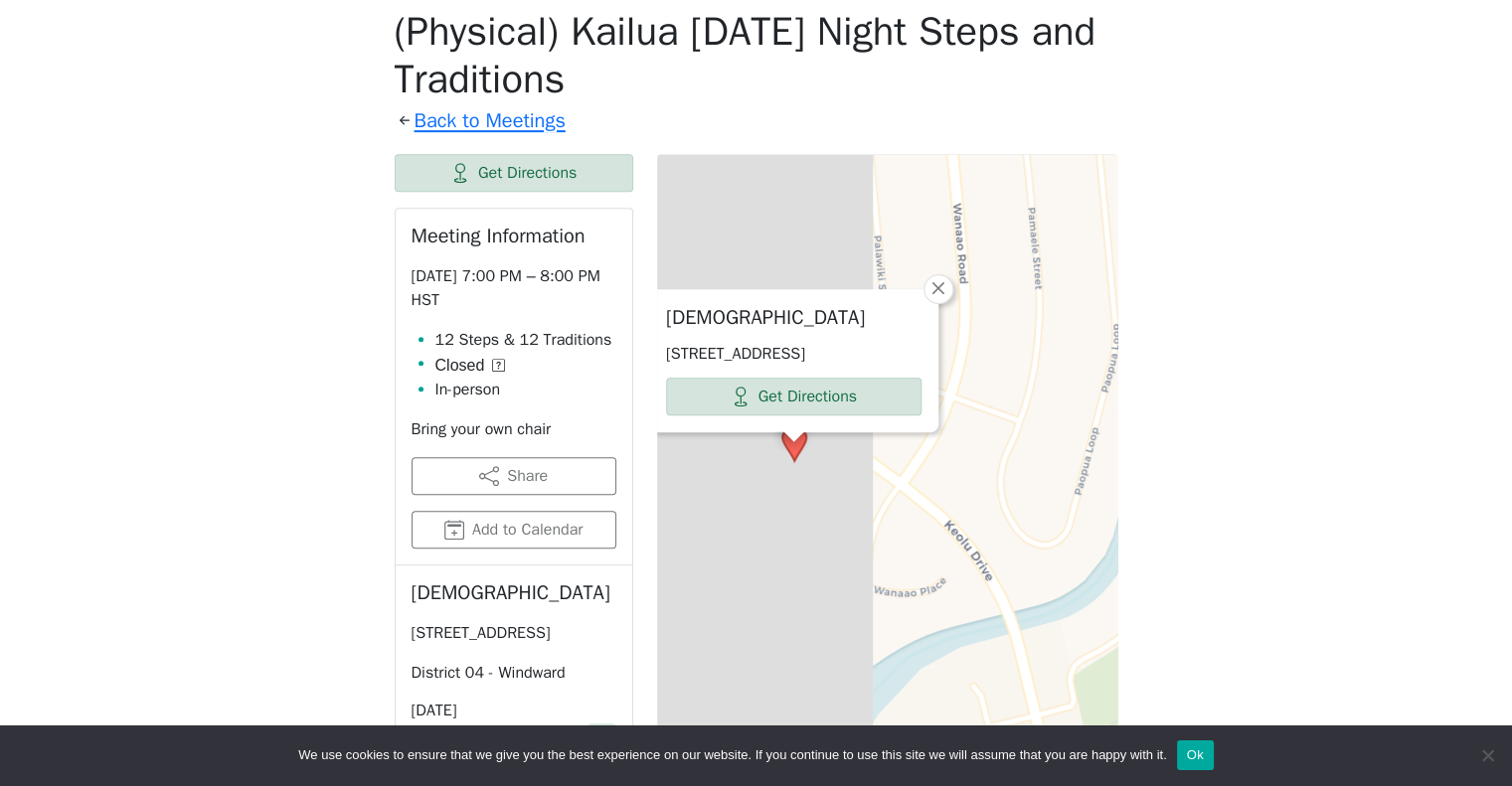 drag, startPoint x: 854, startPoint y: 491, endPoint x: 1177, endPoint y: 448, distance: 325.84966 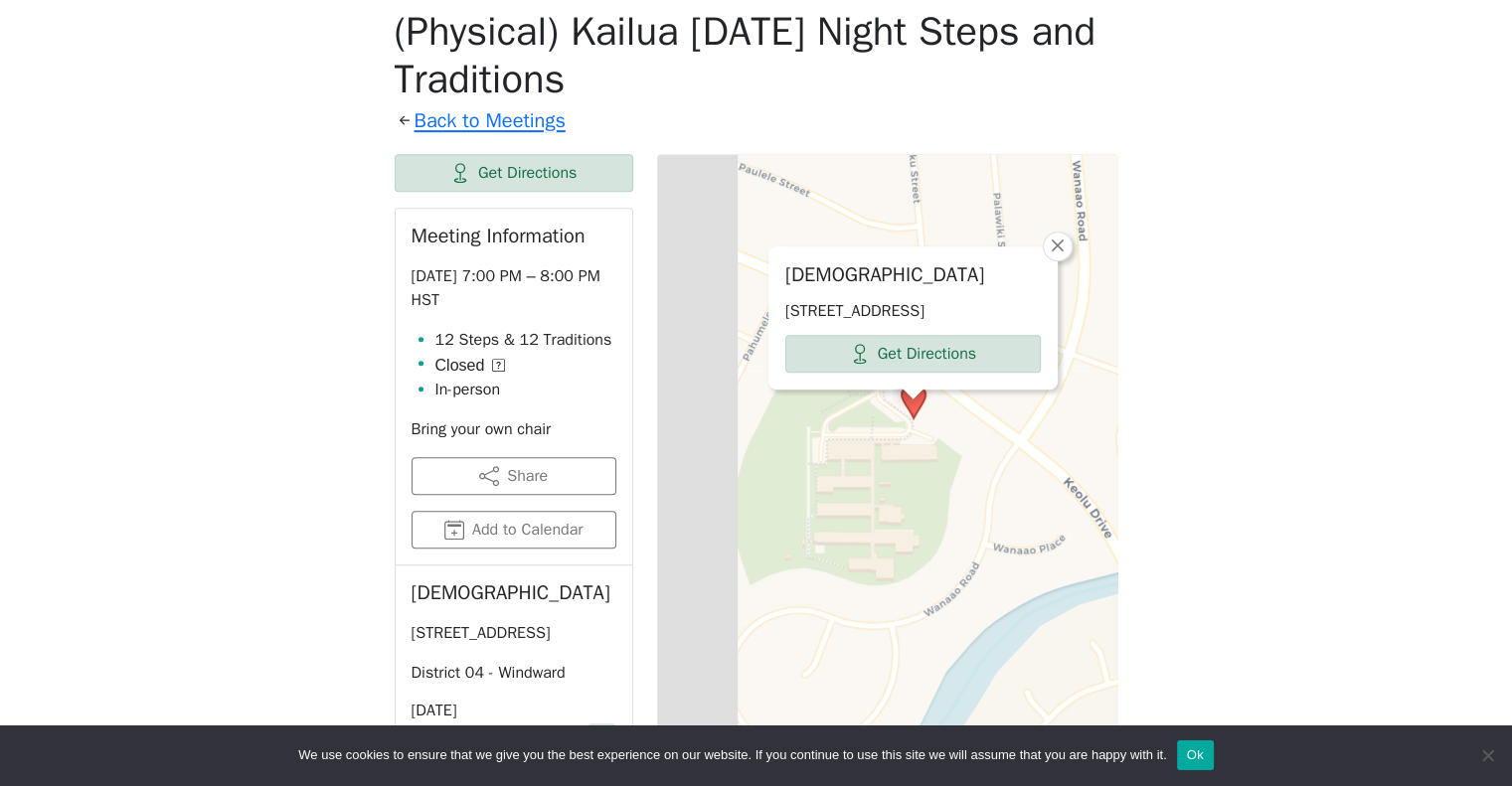 drag, startPoint x: 814, startPoint y: 509, endPoint x: 947, endPoint y: 460, distance: 141.7392 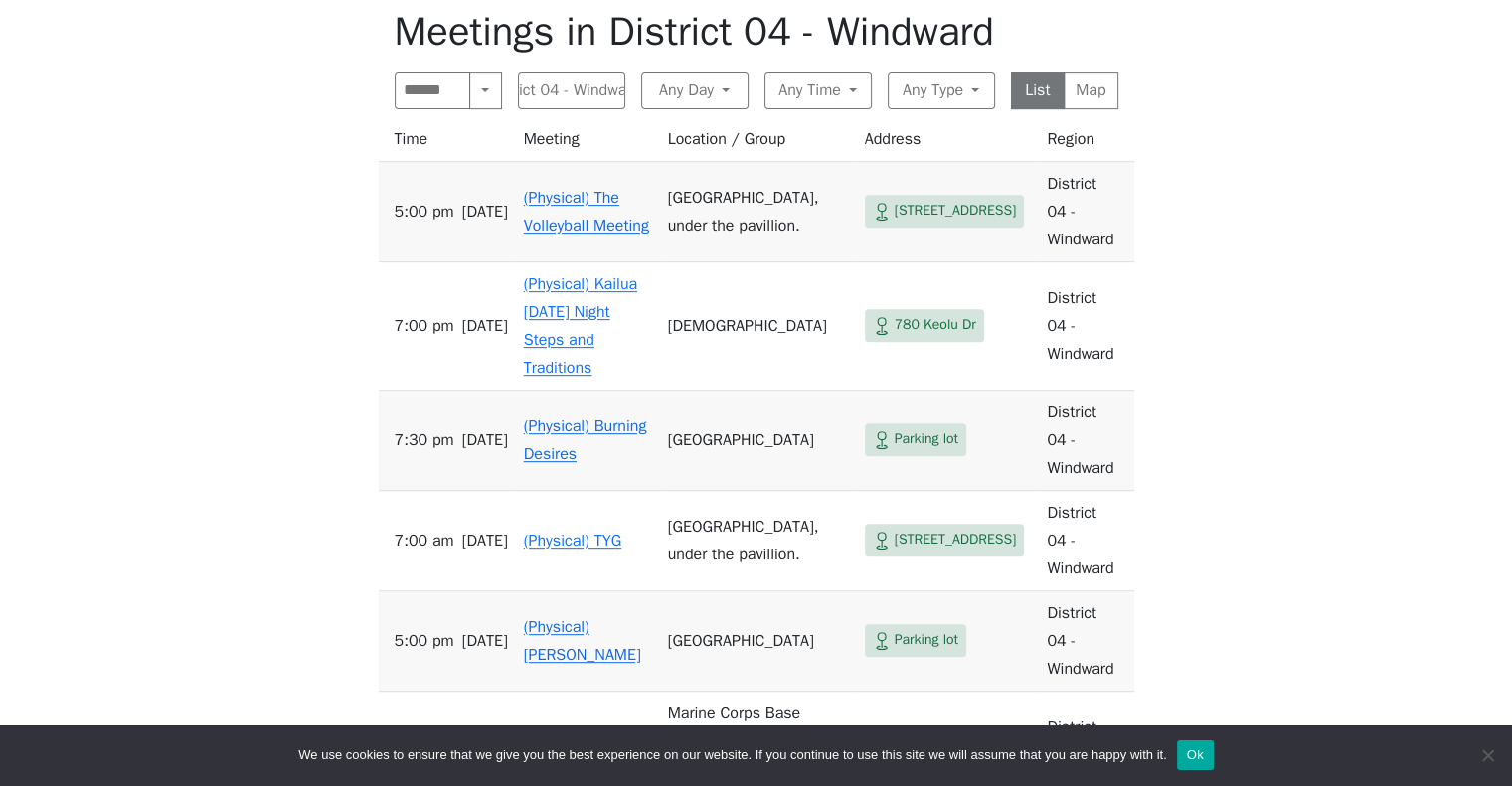 scroll, scrollTop: 751, scrollLeft: 0, axis: vertical 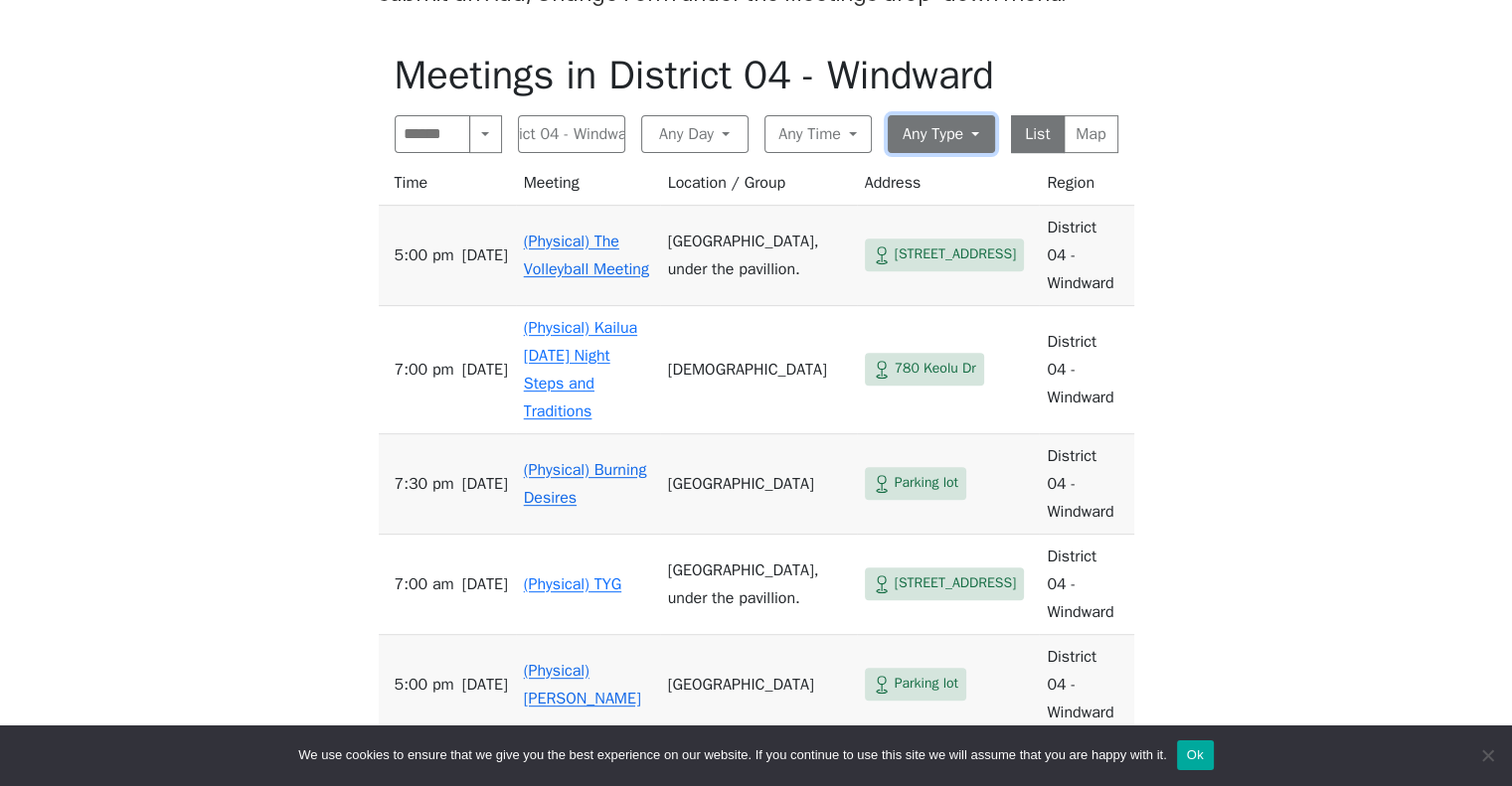 click on "Any Type" at bounding box center (941, 134) 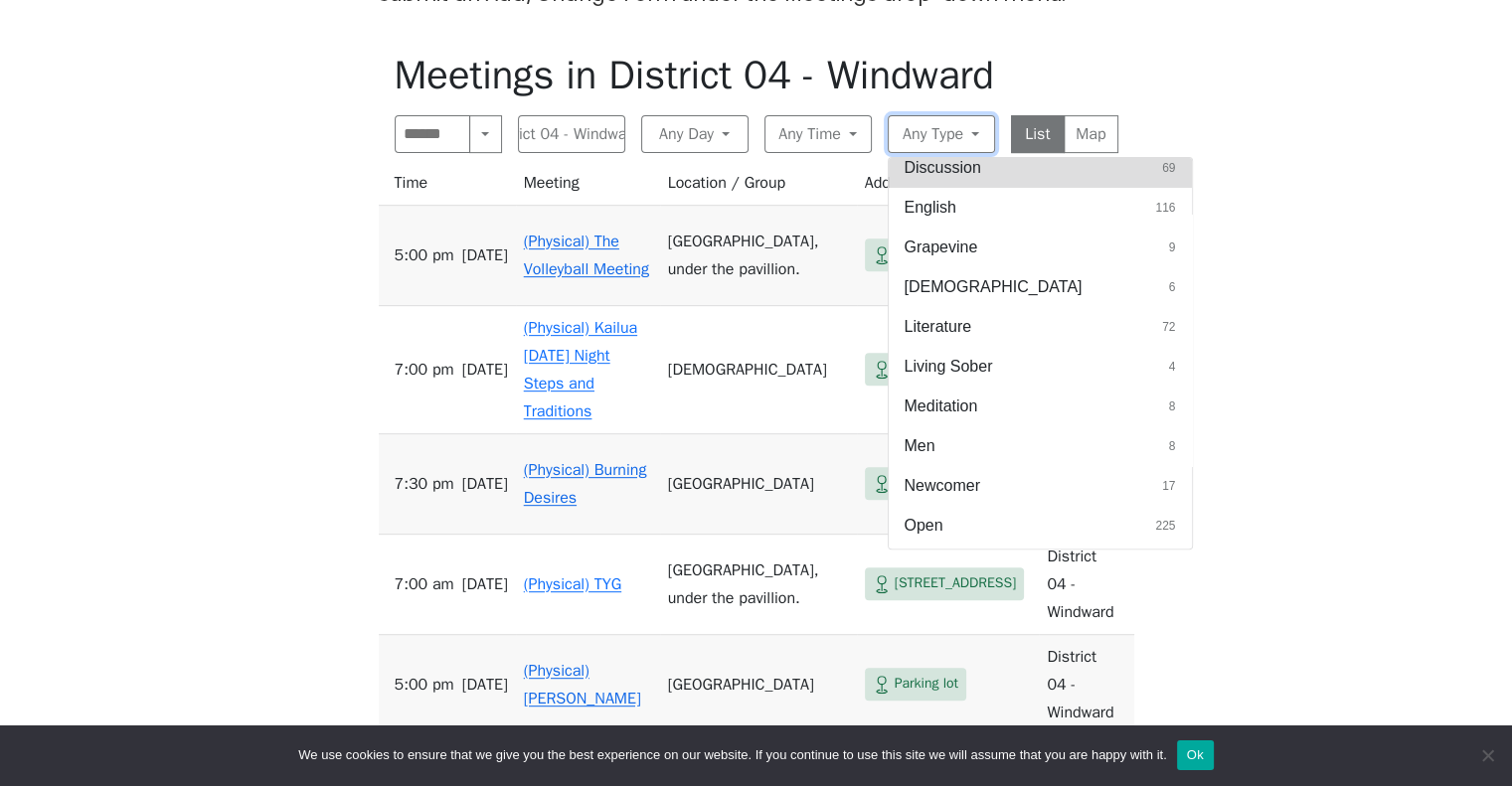 scroll, scrollTop: 501, scrollLeft: 0, axis: vertical 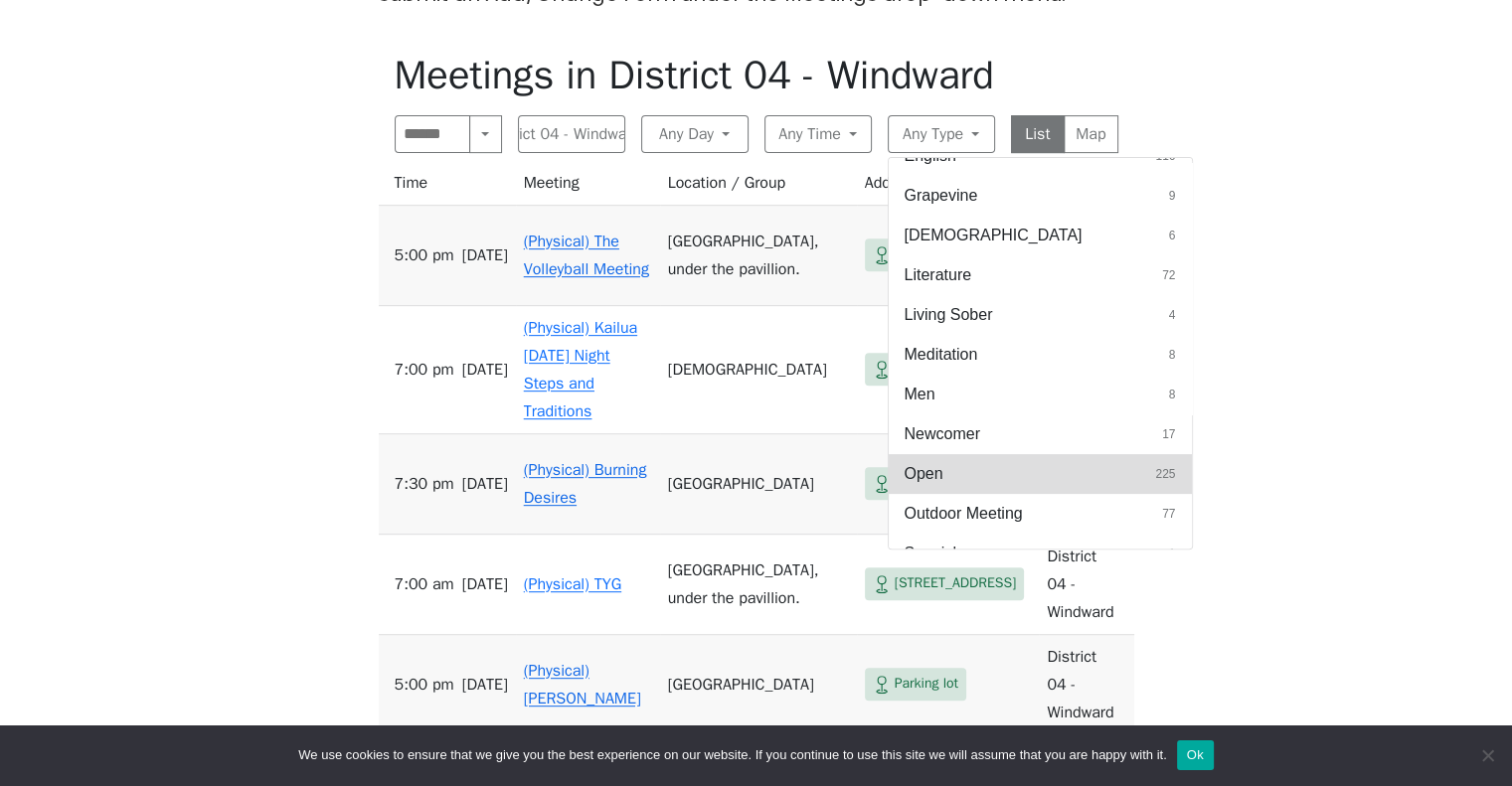 click on "Open 225" at bounding box center (1040, 474) 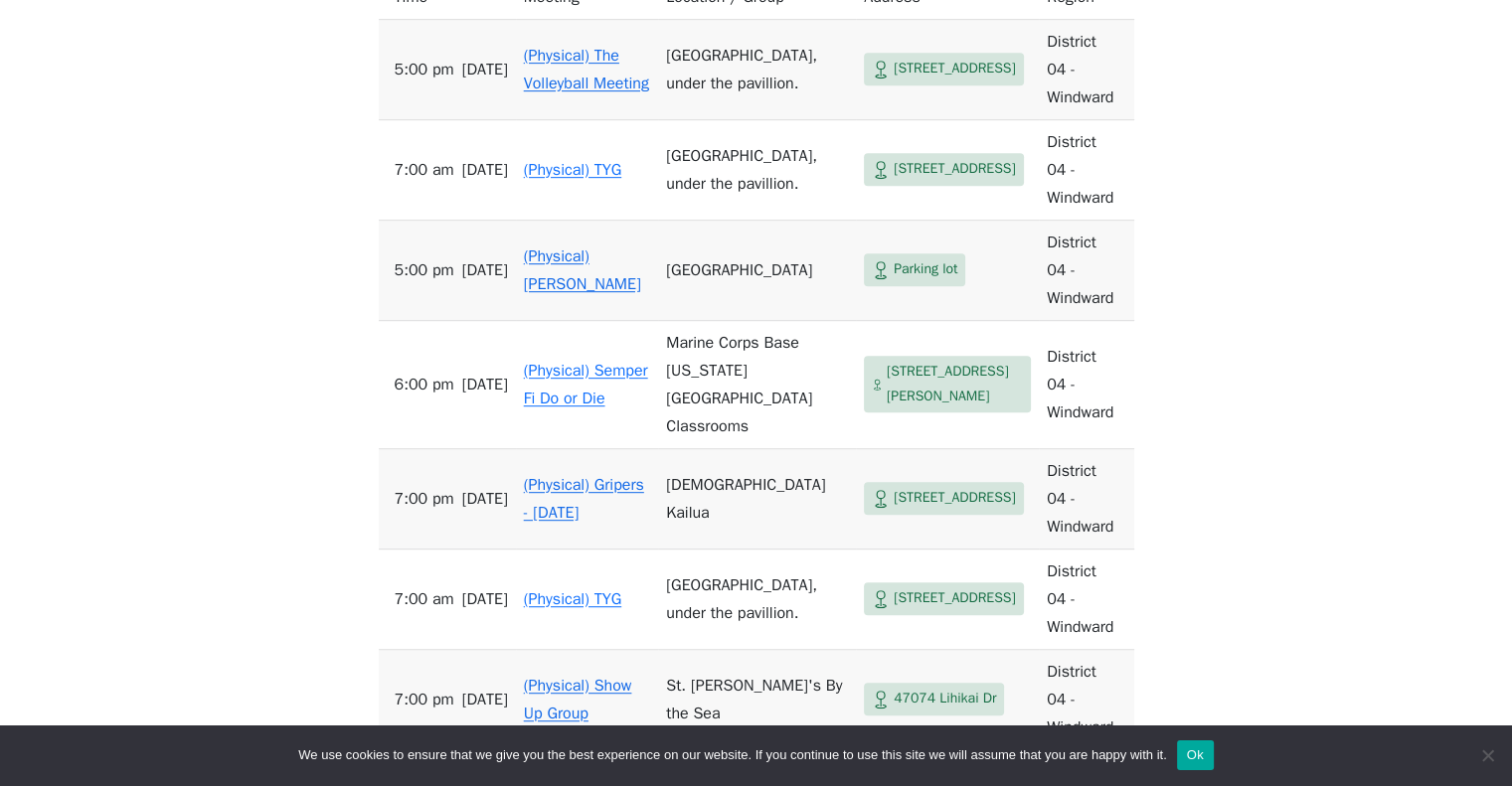 scroll, scrollTop: 938, scrollLeft: 0, axis: vertical 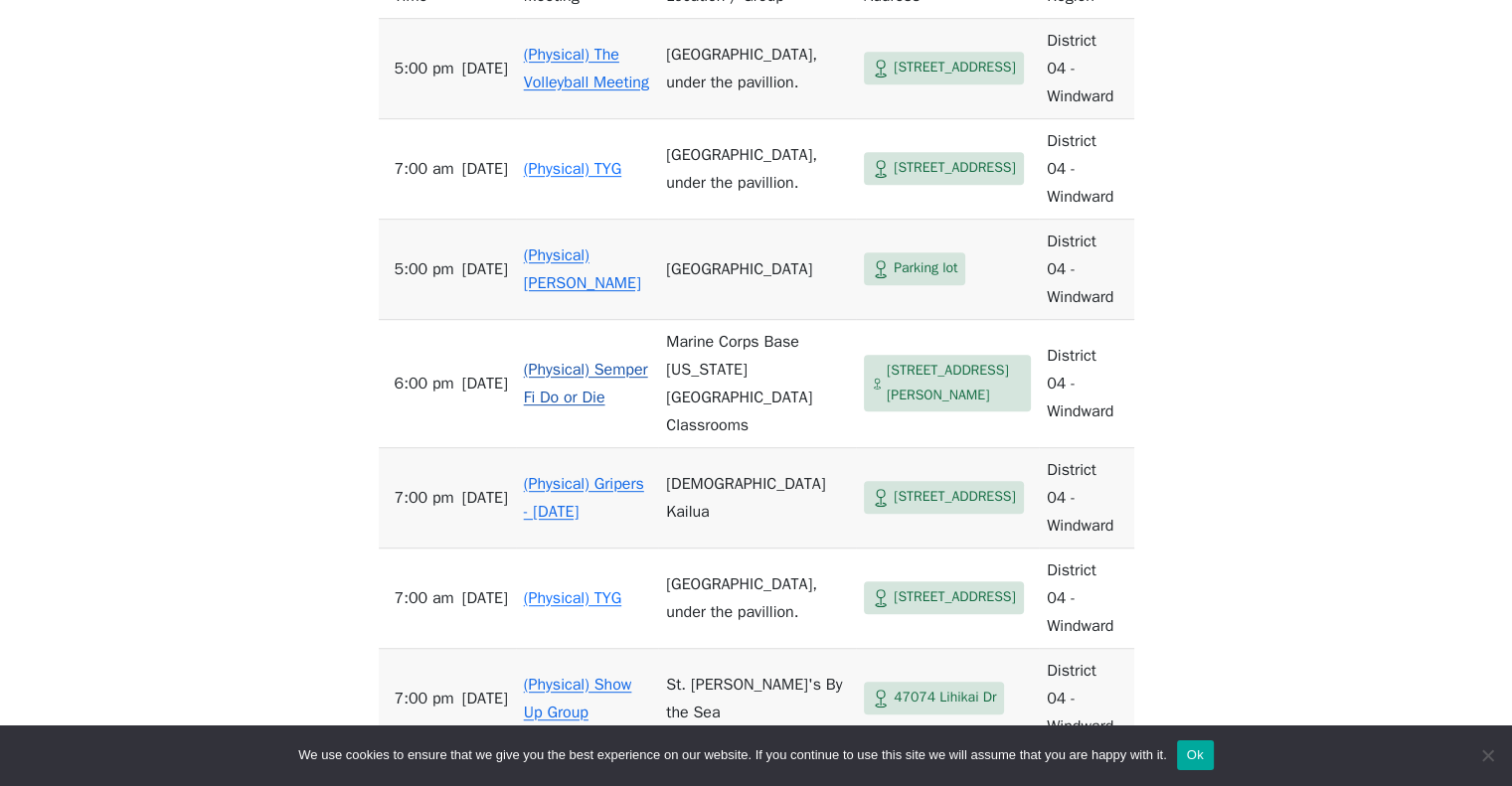 click on "(Physical) Semper Fi Do or Die" at bounding box center [586, 384] 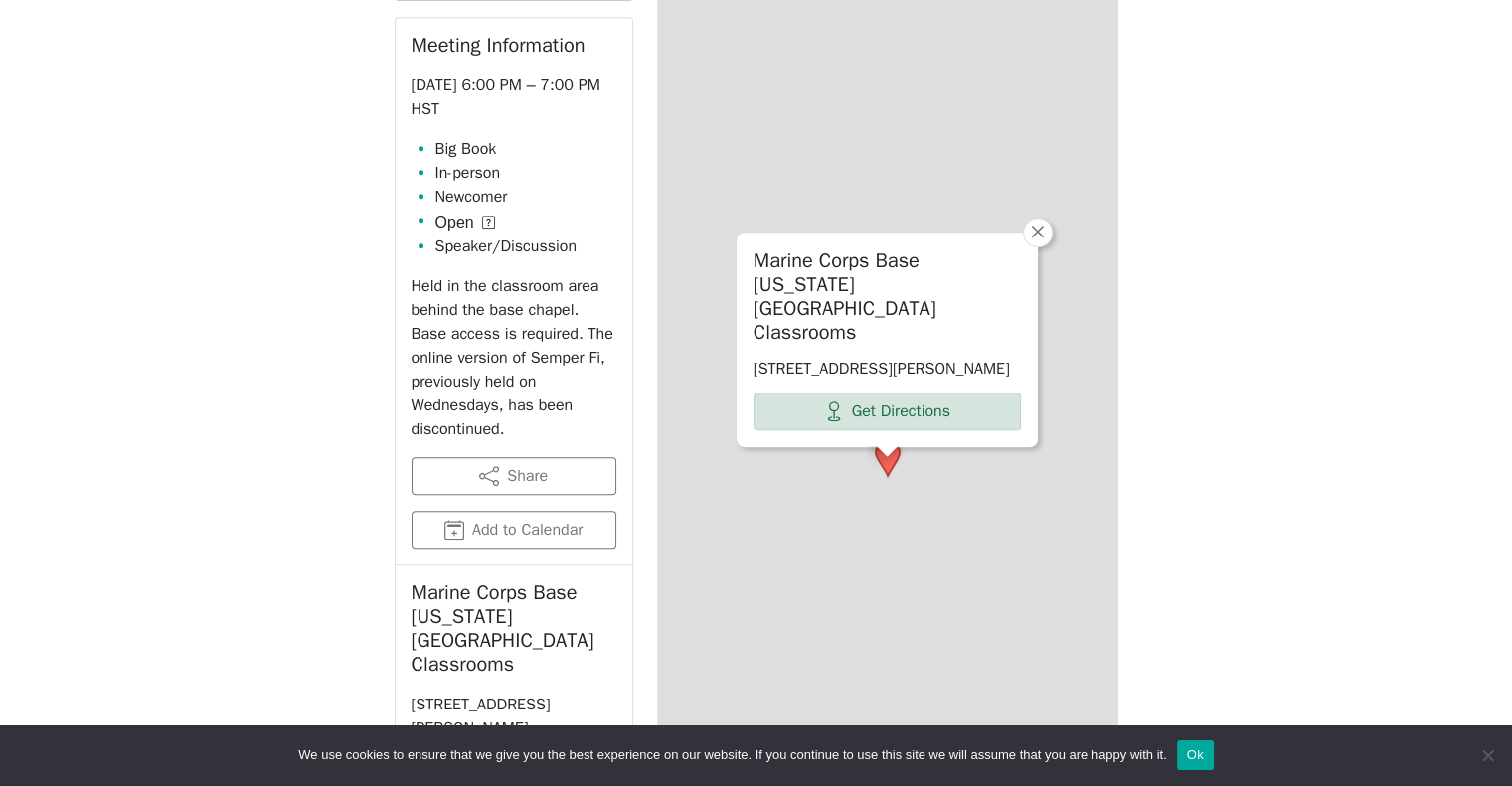 scroll, scrollTop: 787, scrollLeft: 0, axis: vertical 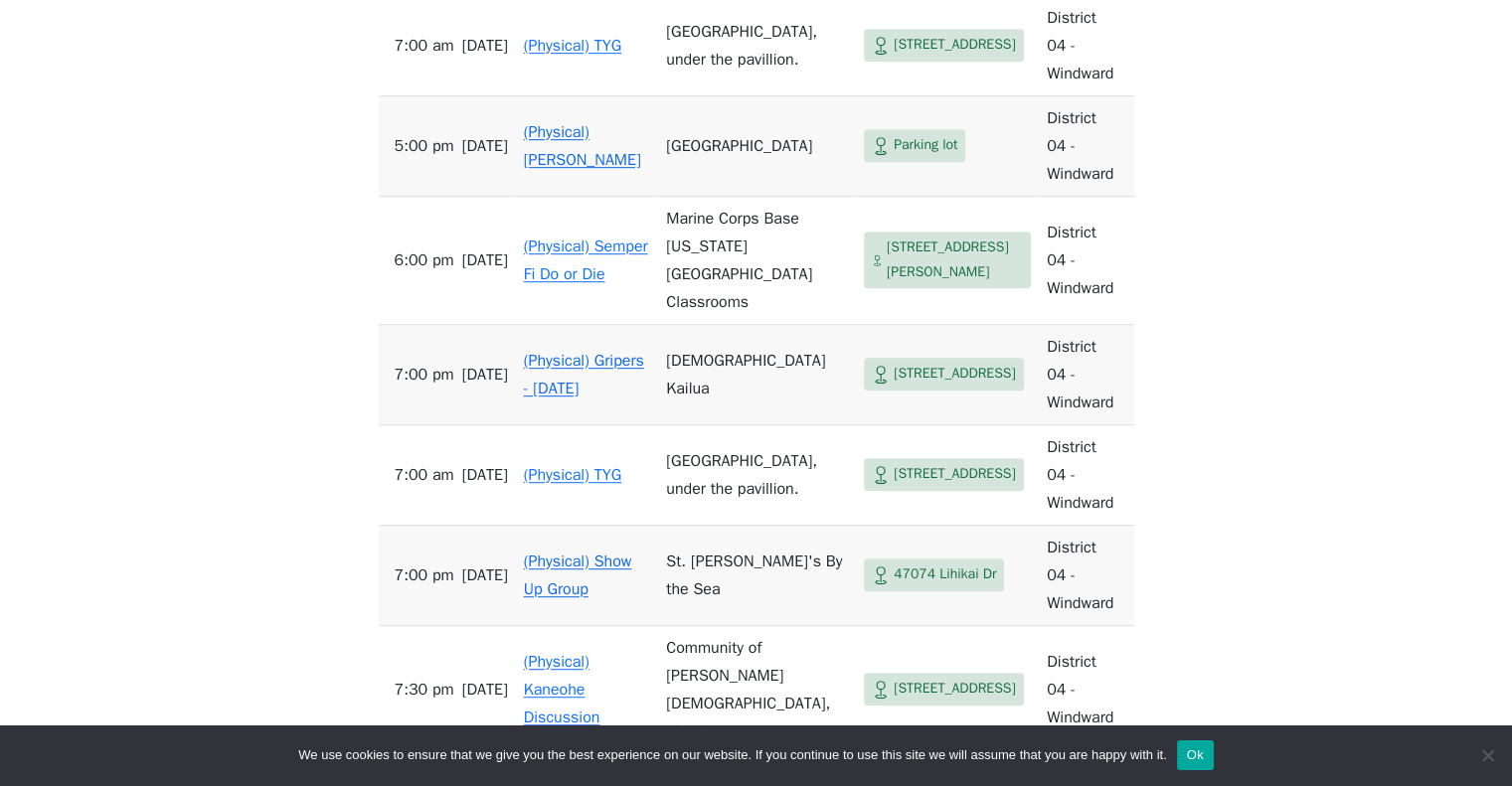click on "(Physical) Gripers - [DATE]" at bounding box center [584, 375] 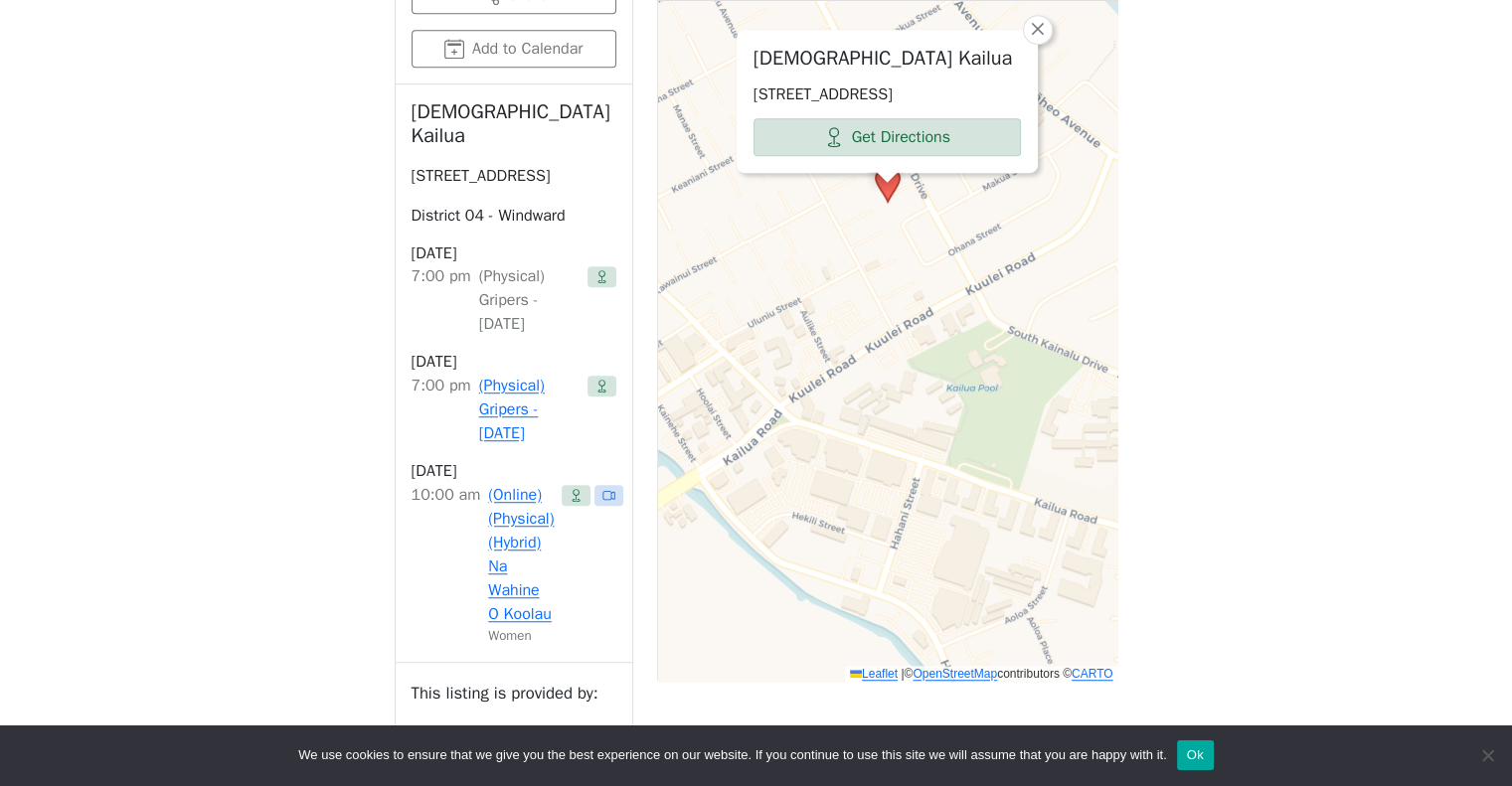 scroll, scrollTop: 1224, scrollLeft: 0, axis: vertical 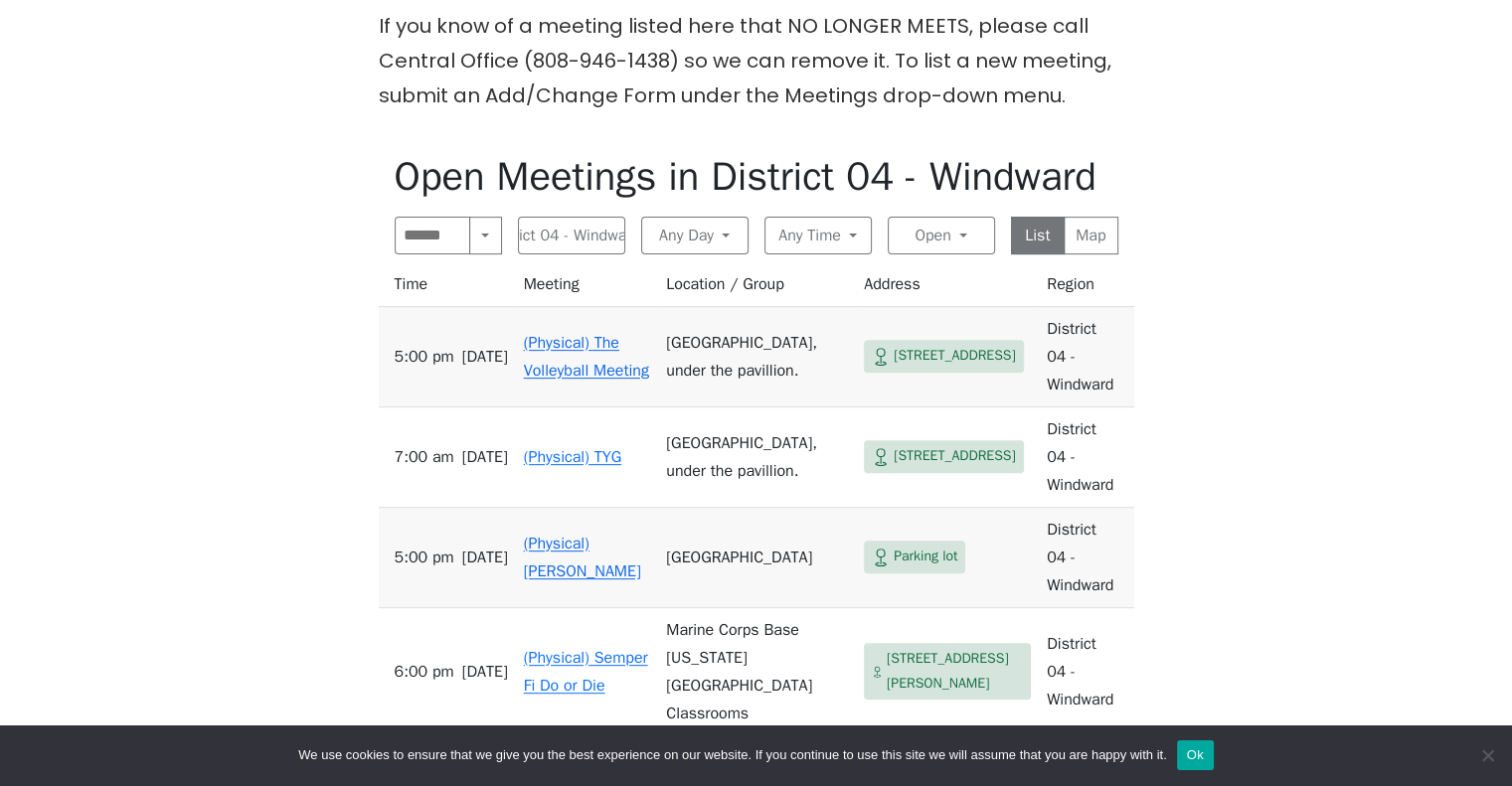 click on "Ok" at bounding box center (1195, 755) 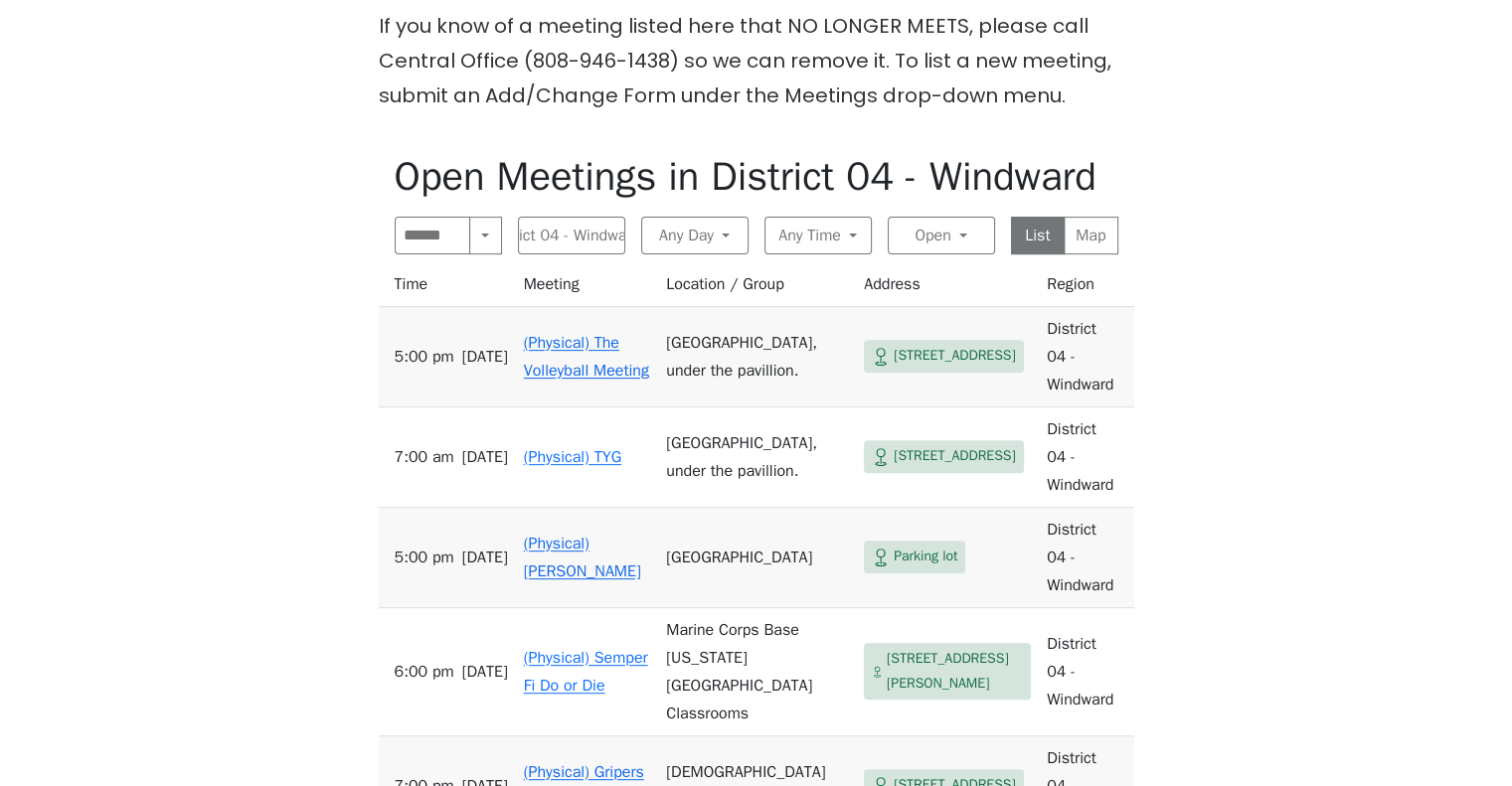 scroll, scrollTop: 763, scrollLeft: 0, axis: vertical 